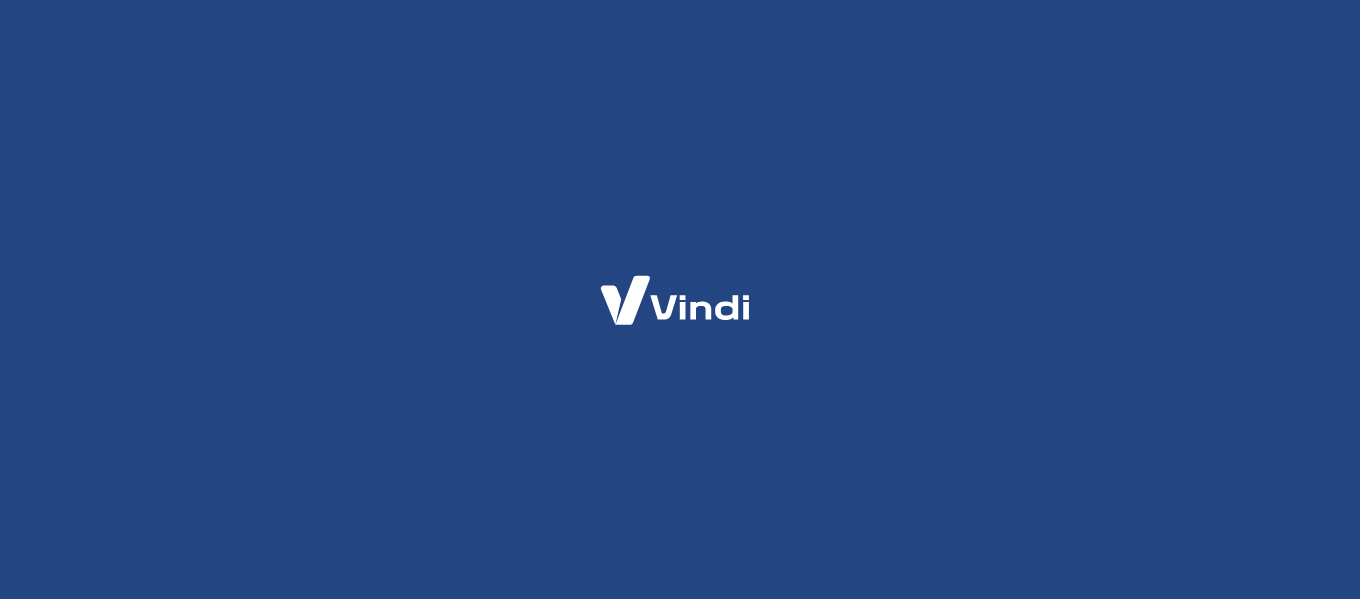 scroll, scrollTop: 0, scrollLeft: 0, axis: both 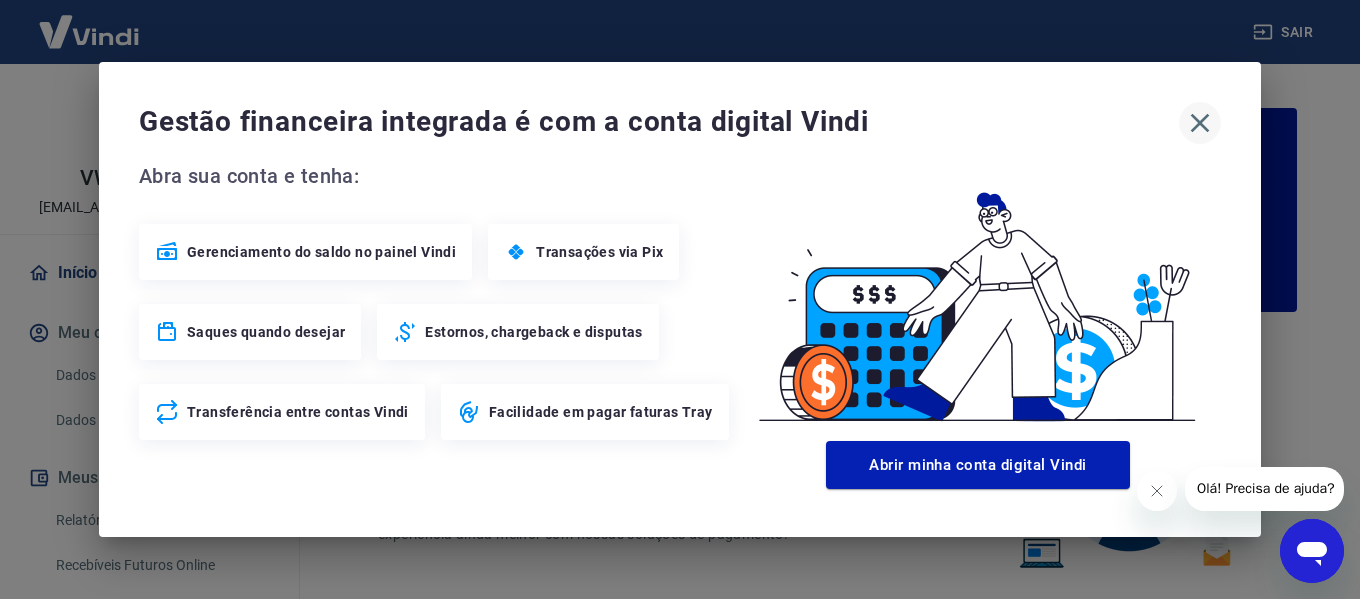 click 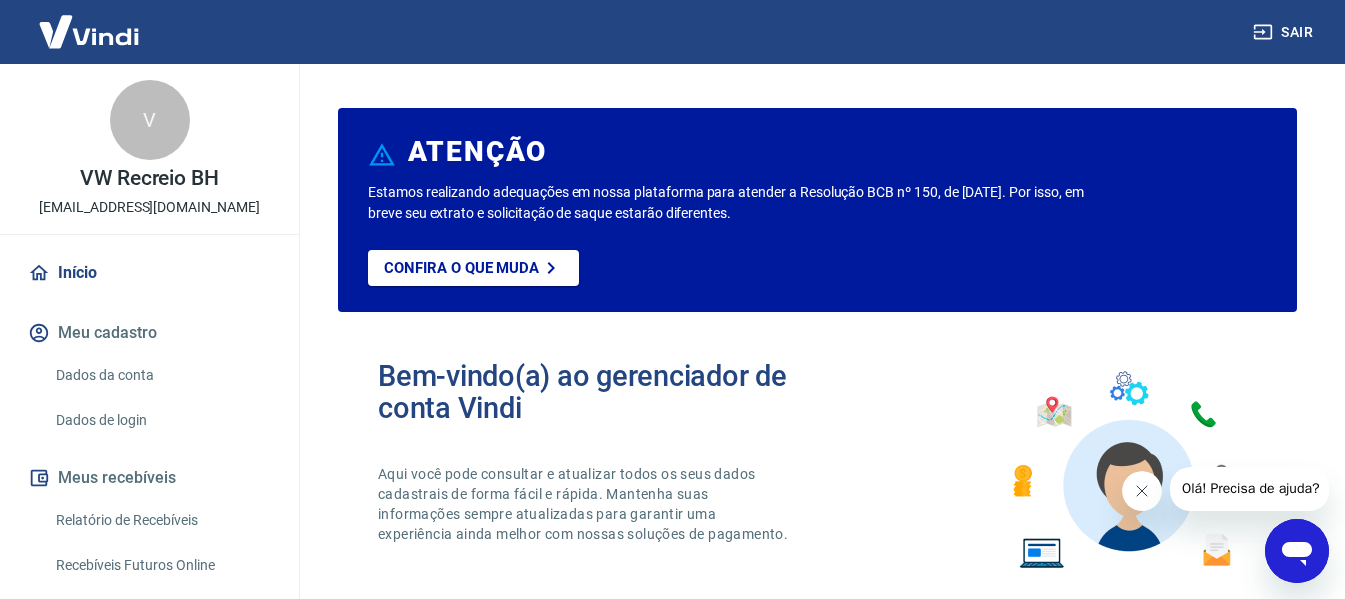 click 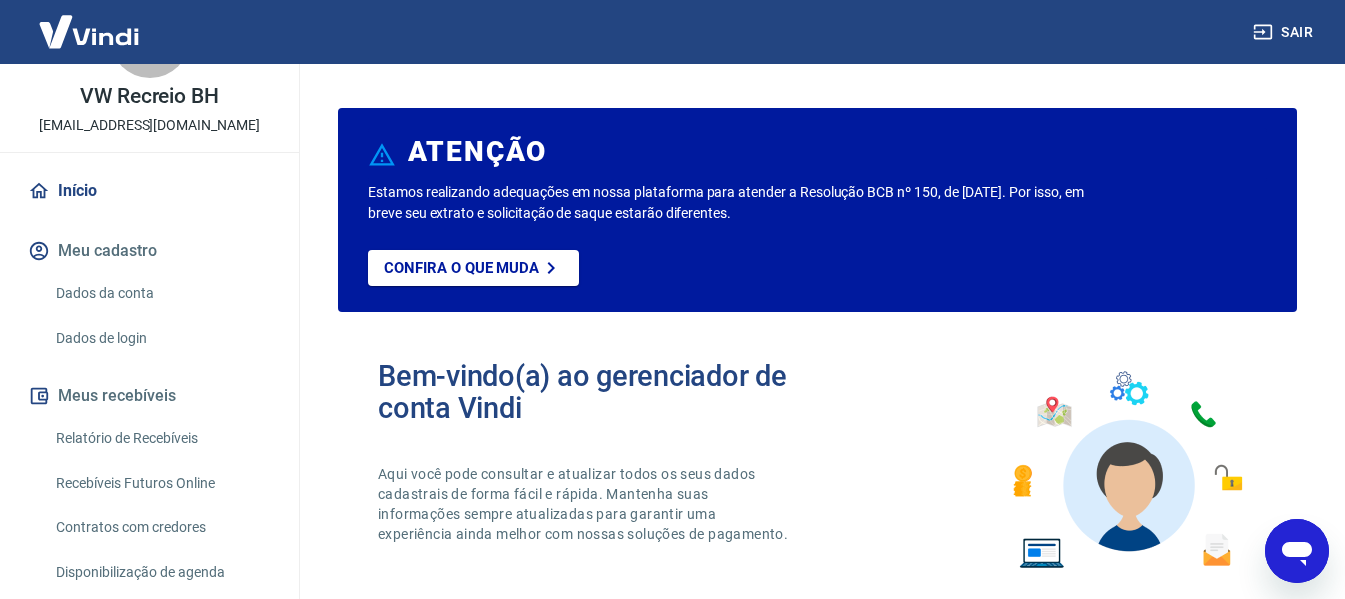 scroll, scrollTop: 195, scrollLeft: 0, axis: vertical 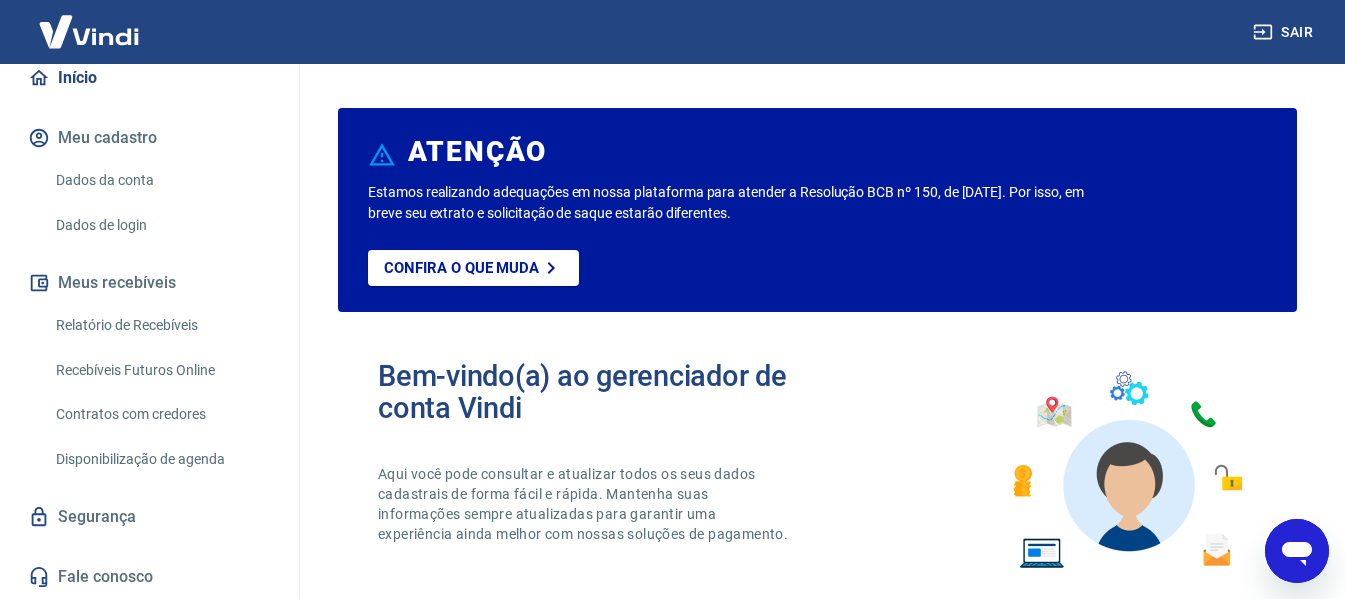 click on "Relatório de Recebíveis" at bounding box center [161, 325] 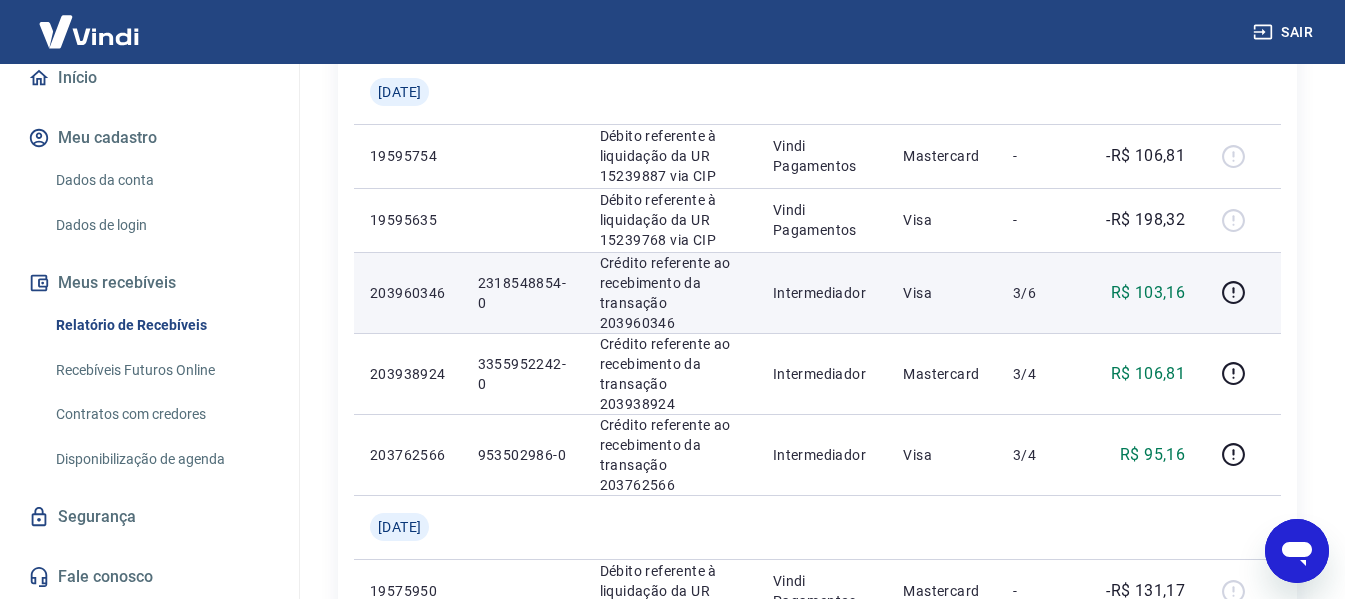 scroll, scrollTop: 500, scrollLeft: 0, axis: vertical 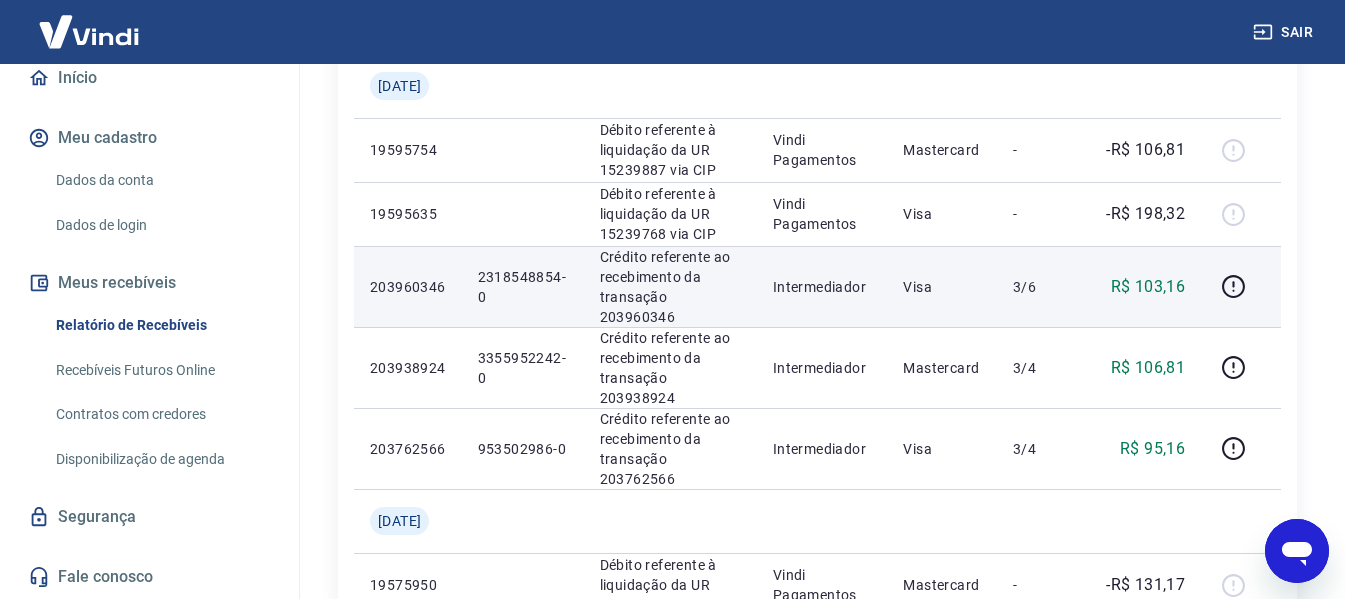 click on "2318548854-0" at bounding box center (523, 287) 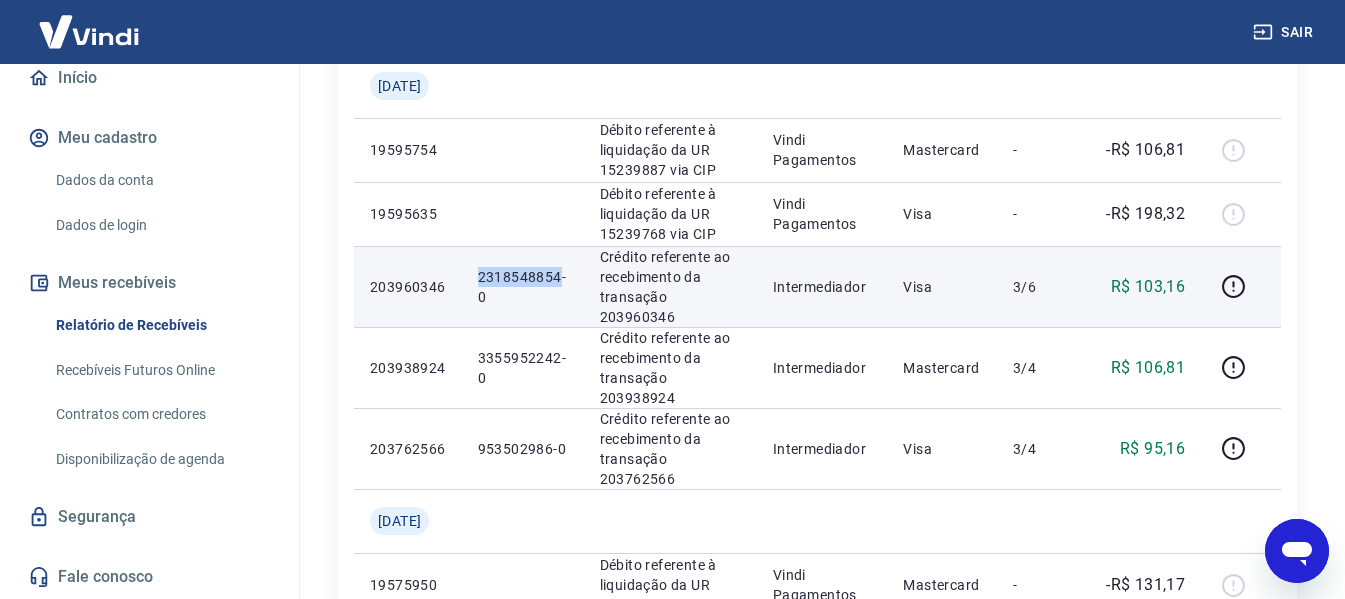 click on "2318548854-0" at bounding box center [523, 287] 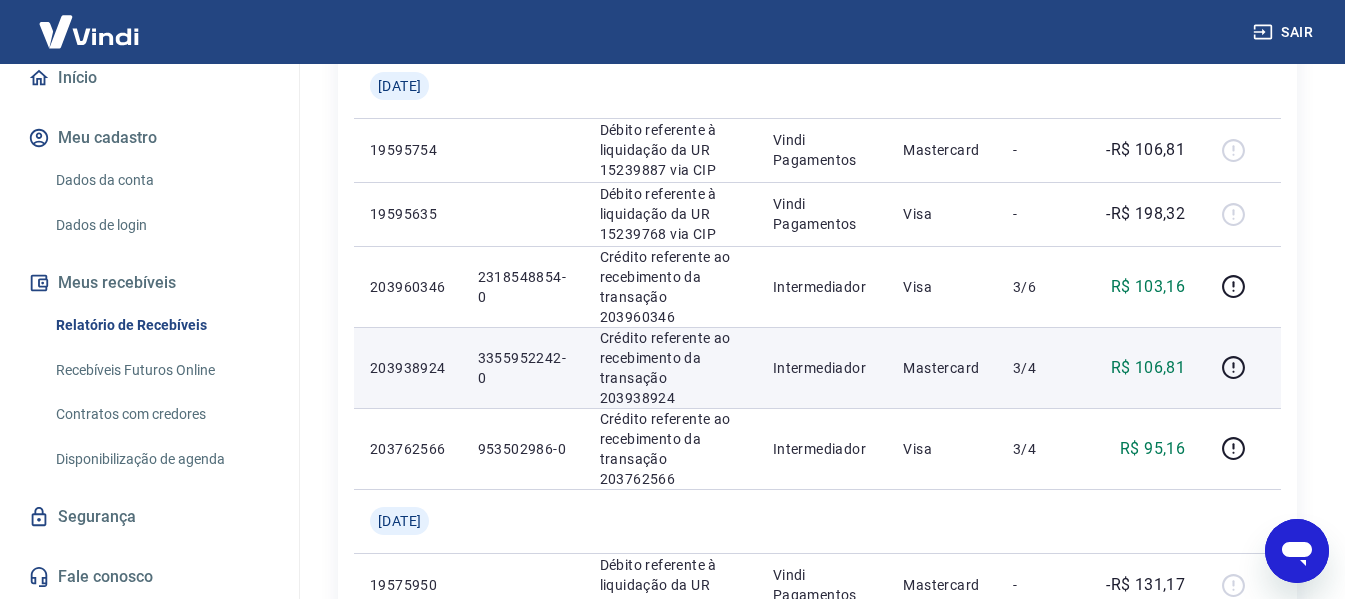 click on "3355952242-0" at bounding box center (523, 368) 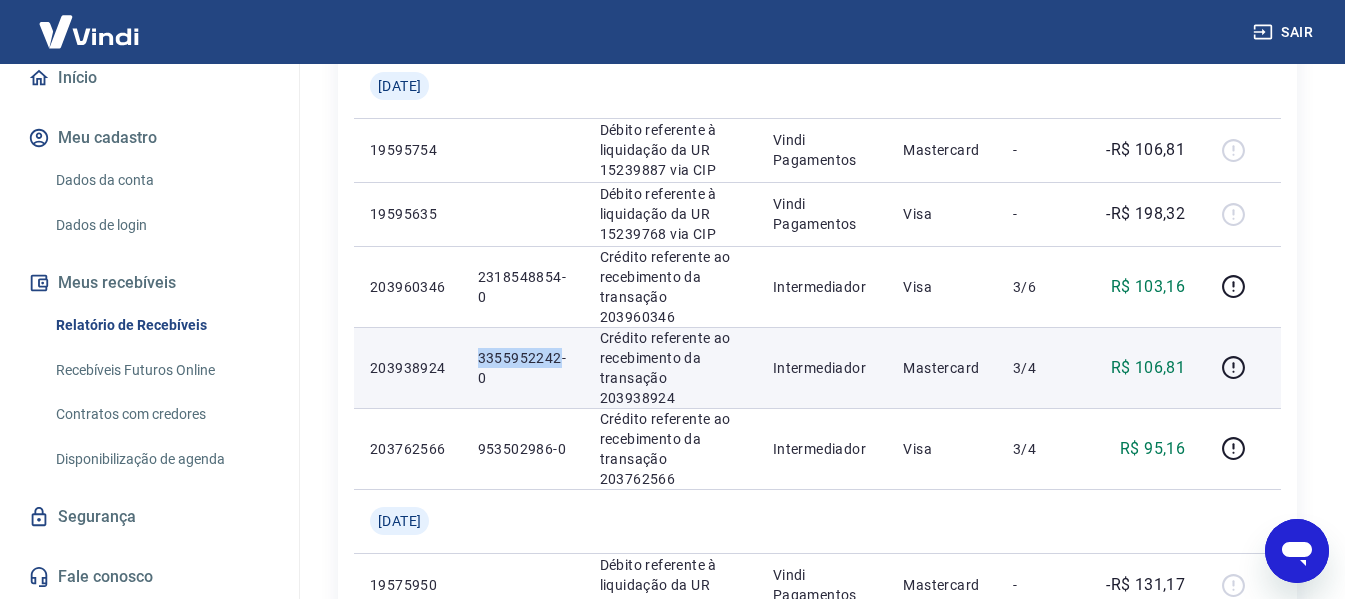 click on "3355952242-0" at bounding box center [523, 368] 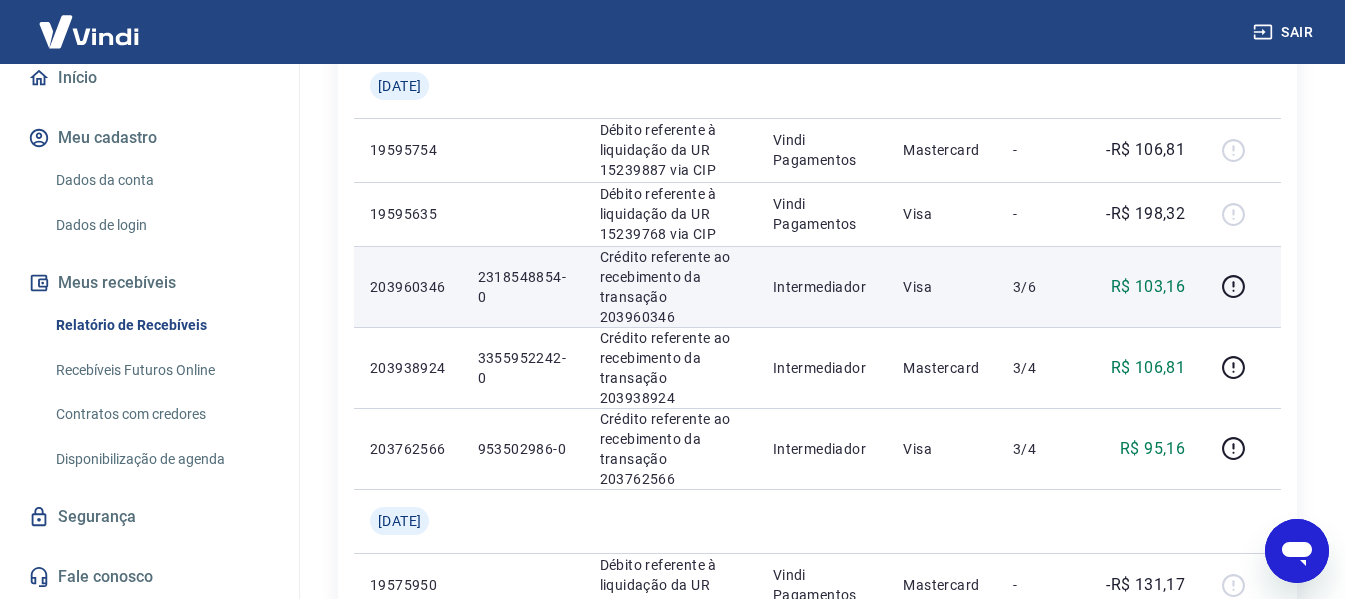 click on "2318548854-0" at bounding box center [523, 287] 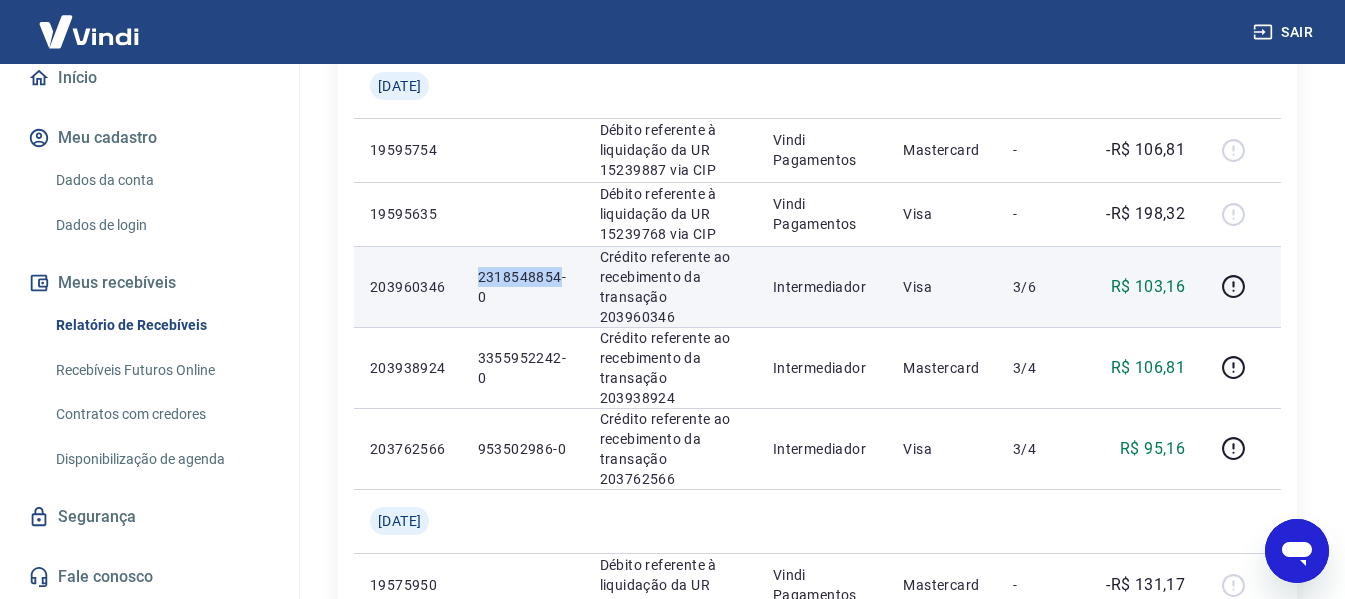 click on "2318548854-0" at bounding box center [523, 287] 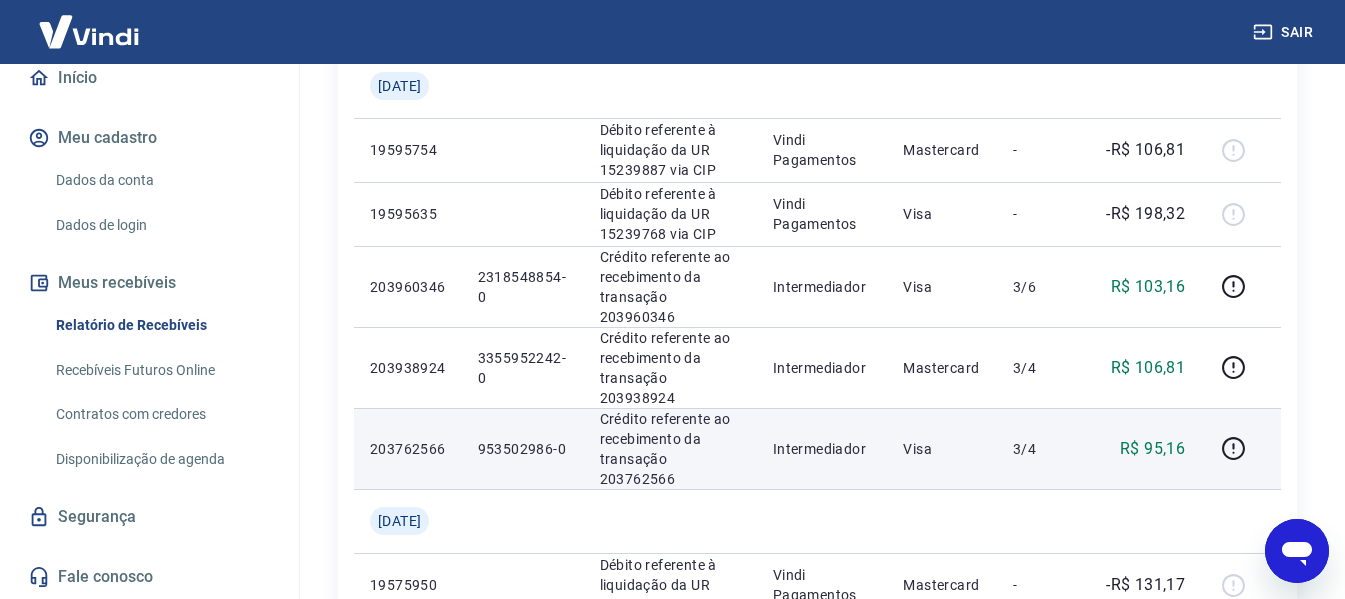 click on "953502986-0" at bounding box center [523, 449] 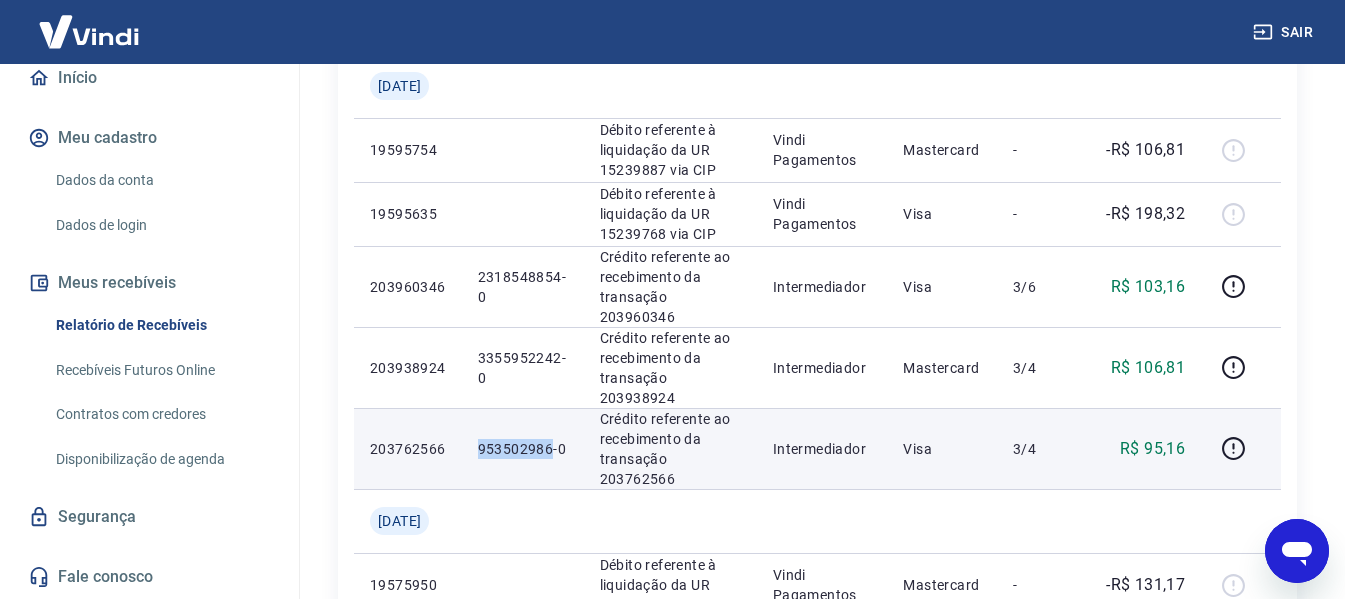 click on "953502986-0" at bounding box center (523, 449) 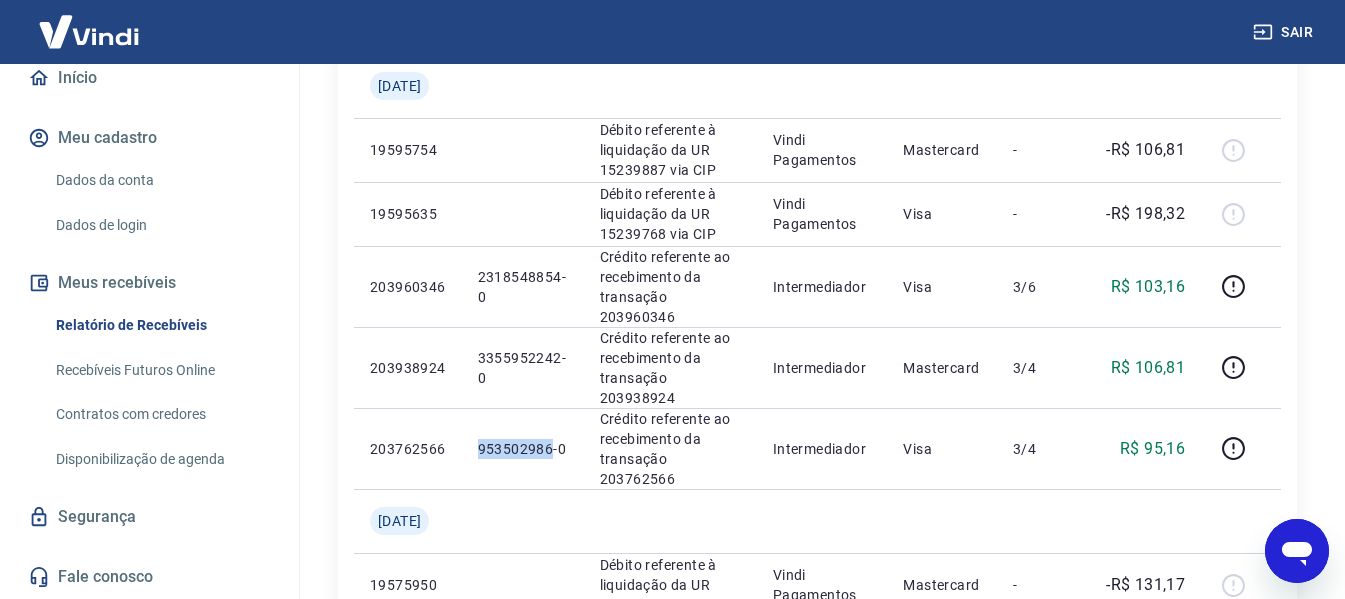 click on "Sair" at bounding box center [1285, 32] 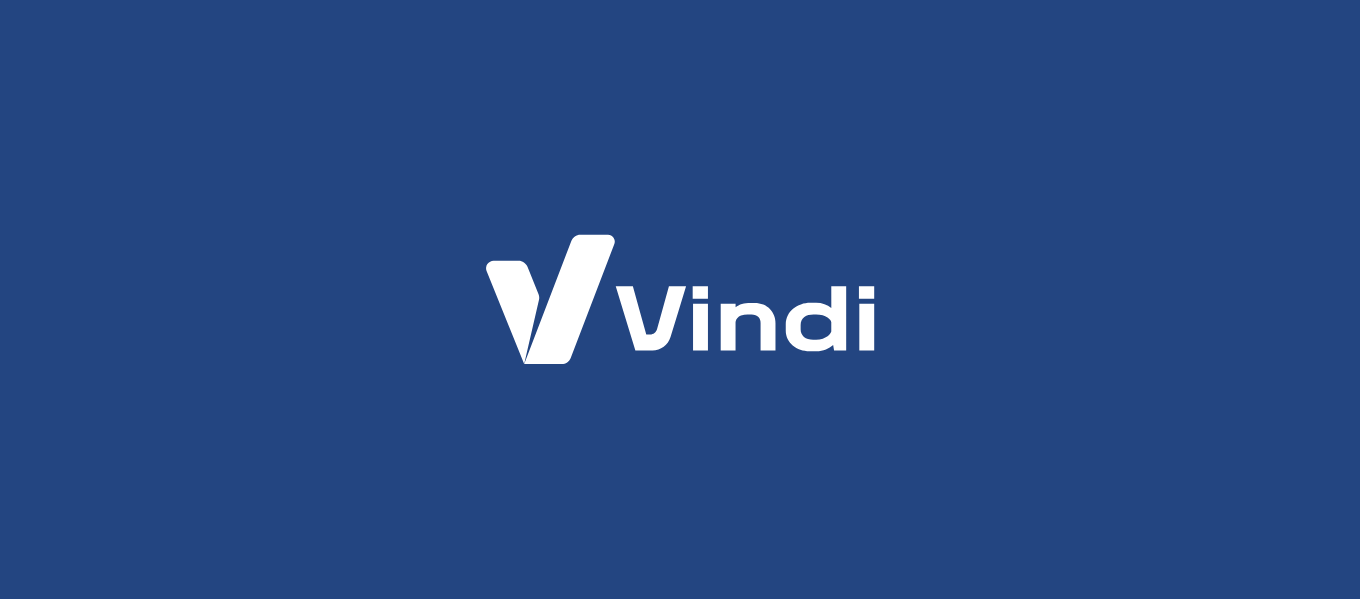 scroll, scrollTop: 0, scrollLeft: 0, axis: both 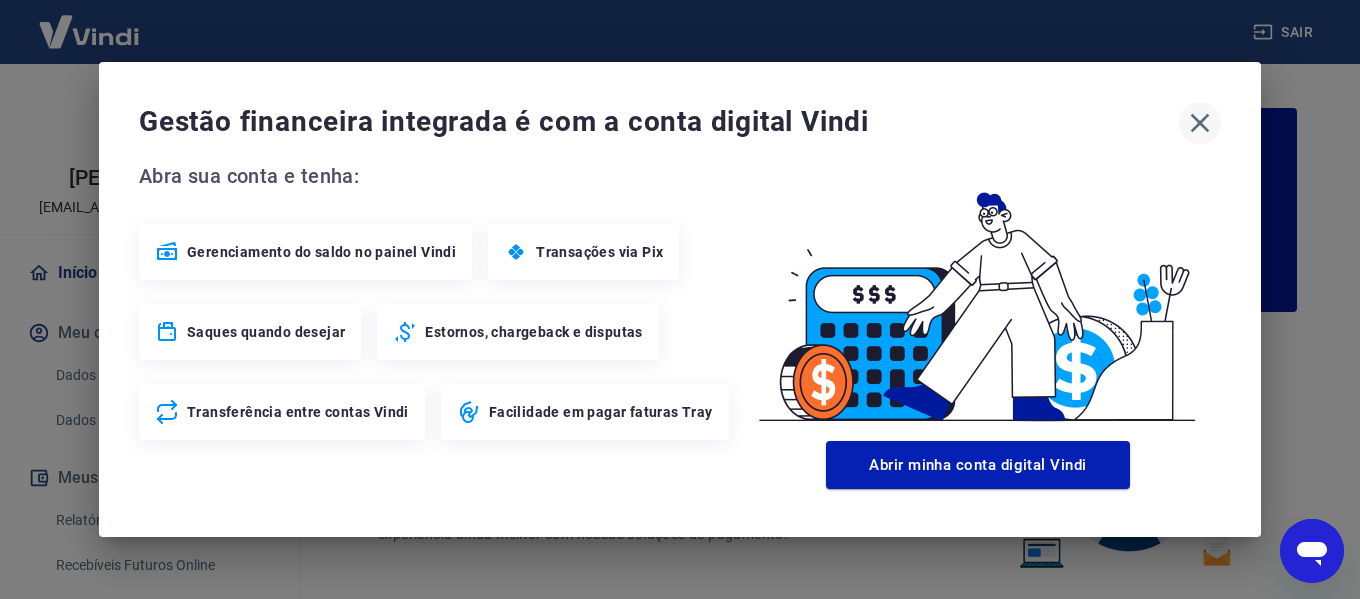 click 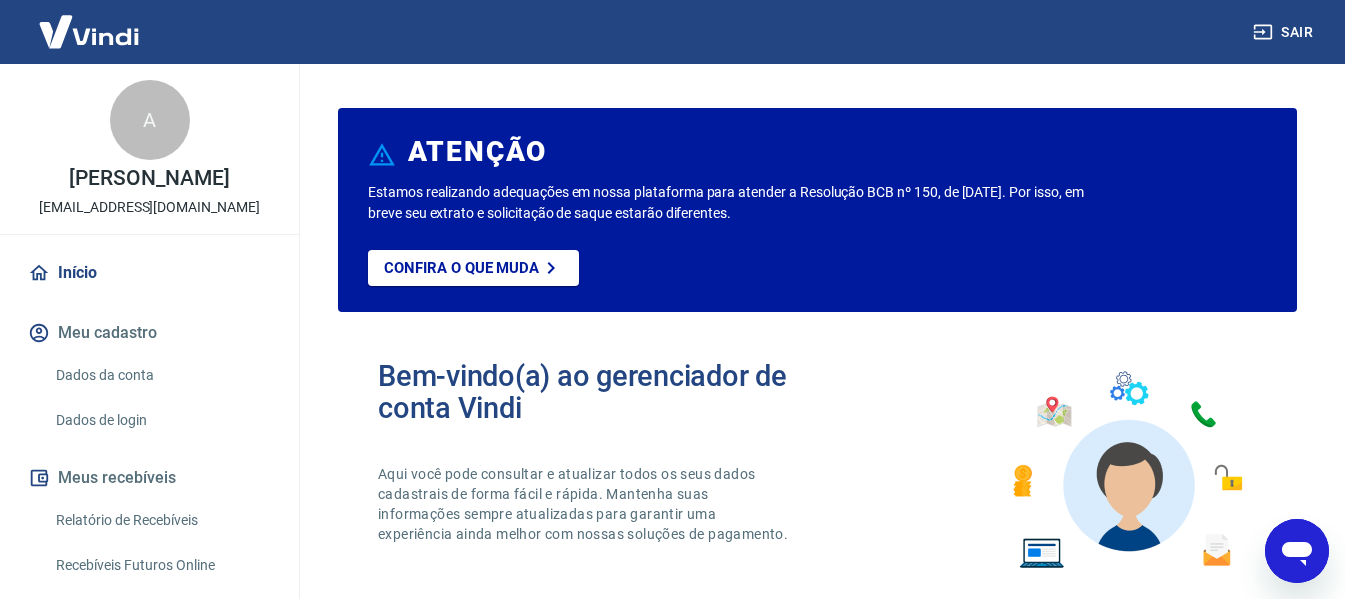 click on "Relatório de Recebíveis" at bounding box center [161, 520] 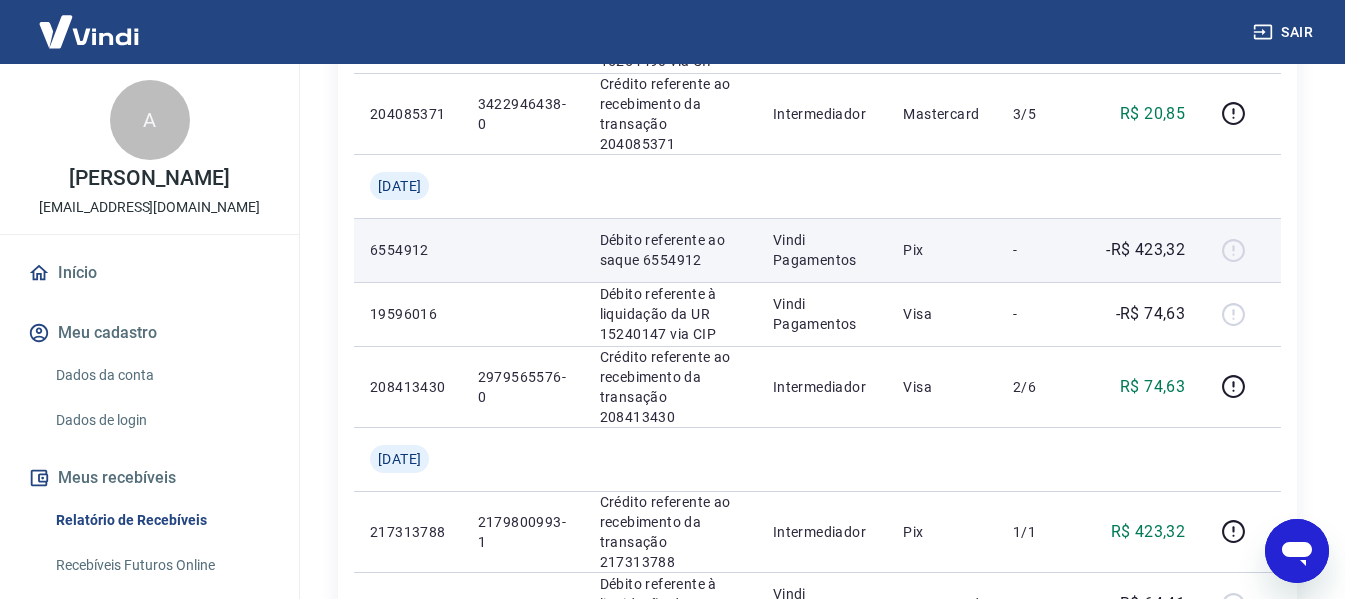 scroll, scrollTop: 500, scrollLeft: 0, axis: vertical 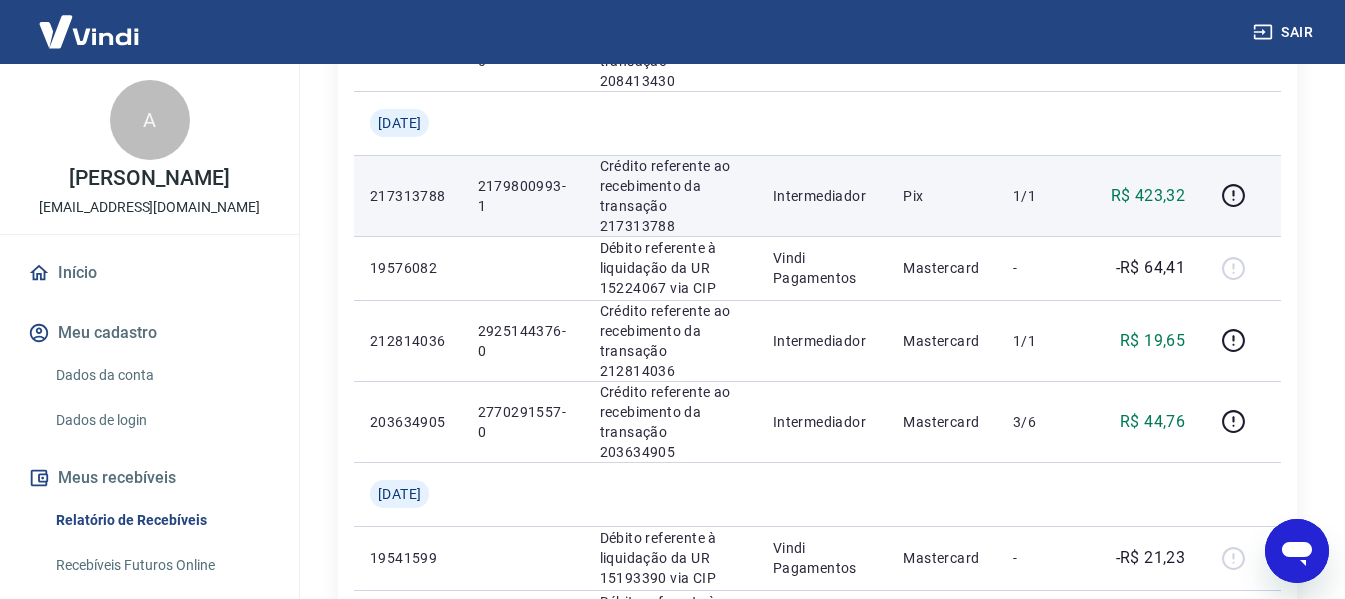 click on "2179800993-1" at bounding box center [523, 196] 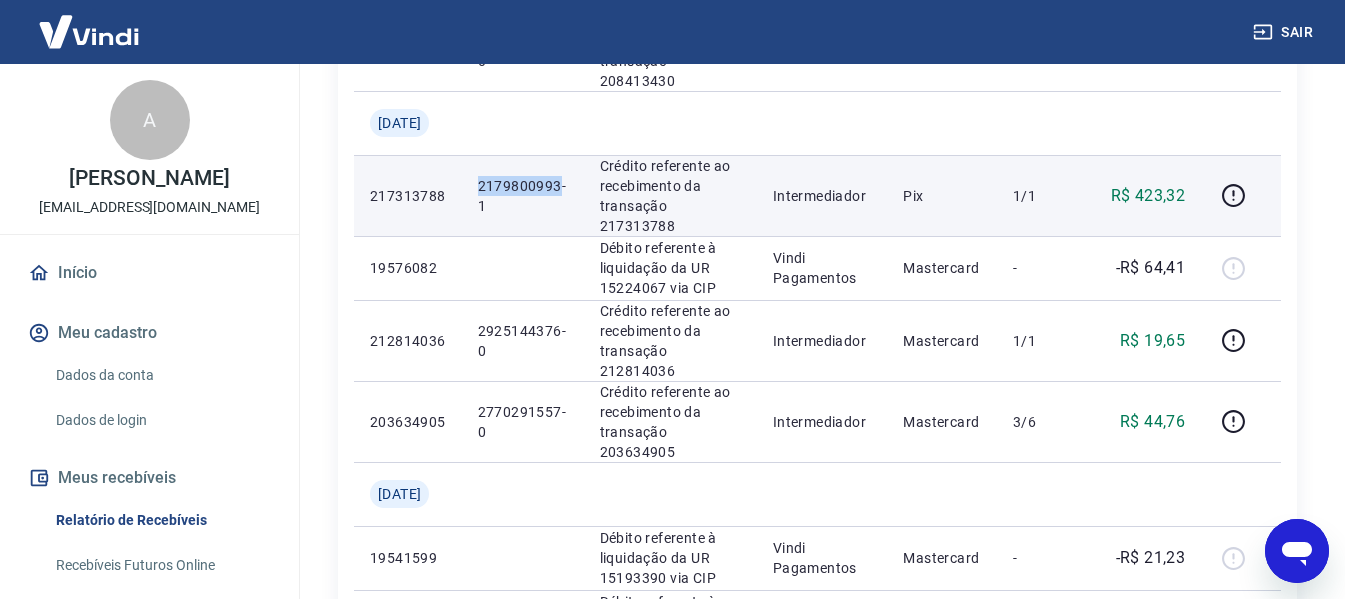 click on "2179800993-1" at bounding box center [523, 196] 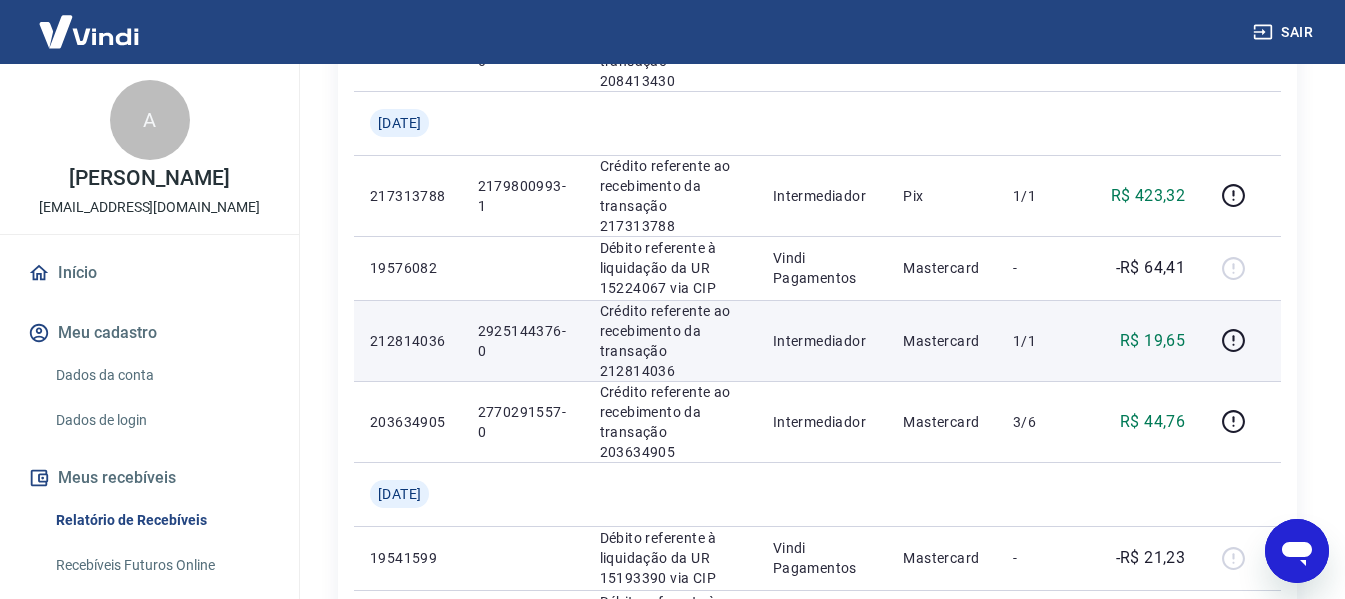 click on "2925144376-0" at bounding box center [523, 341] 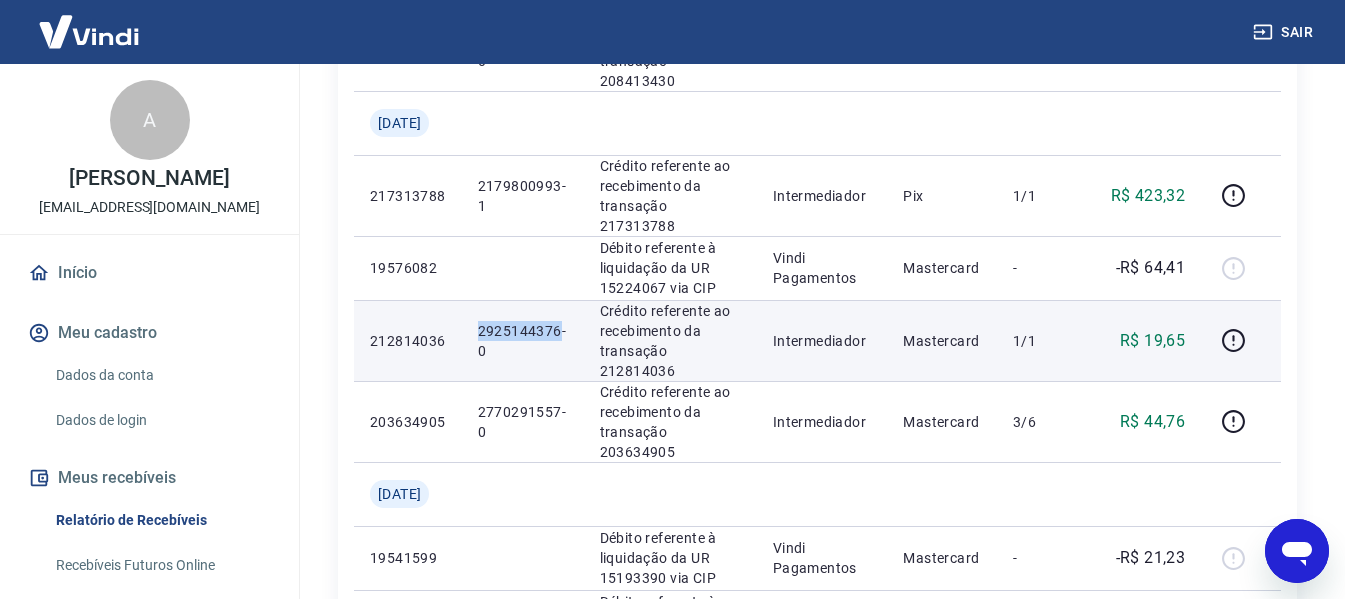 click on "2925144376-0" at bounding box center (523, 341) 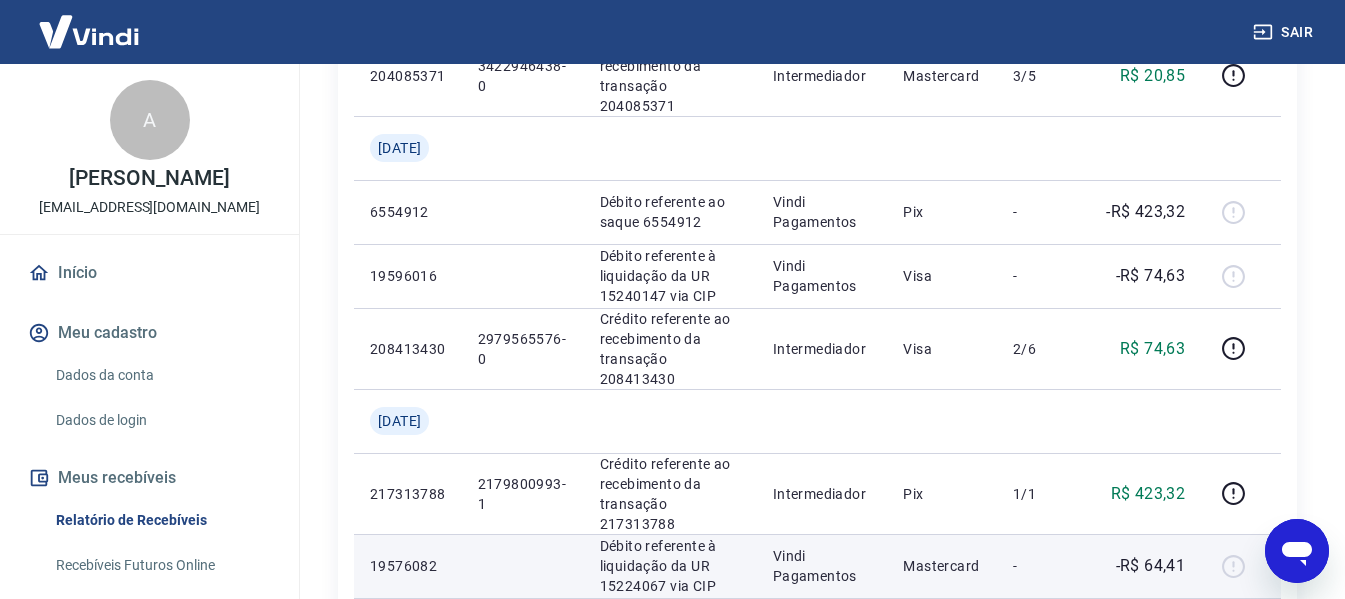 scroll, scrollTop: 500, scrollLeft: 0, axis: vertical 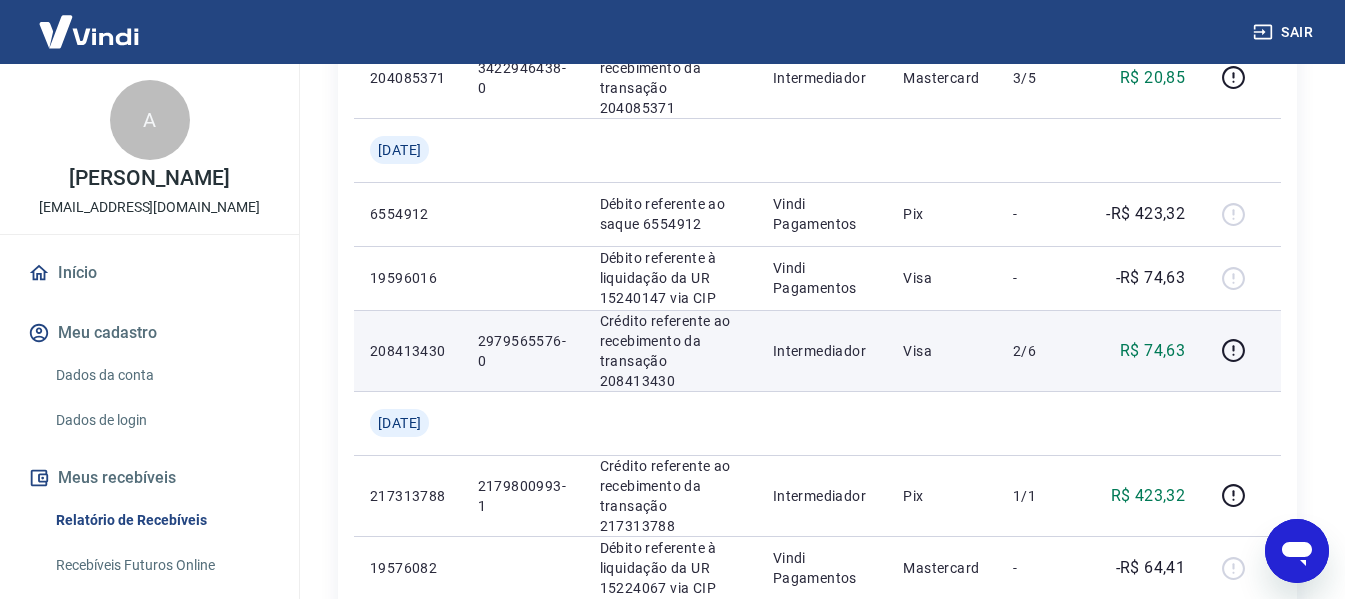 click on "2979565576-0" at bounding box center [523, 351] 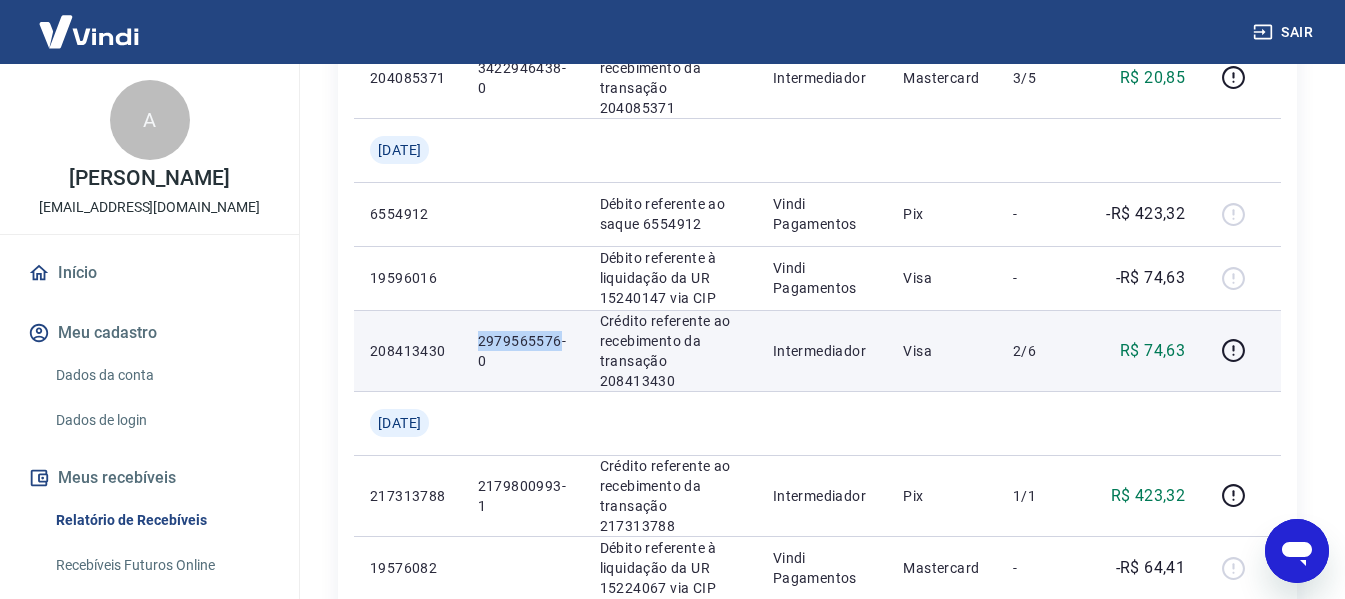 click on "2979565576-0" at bounding box center (523, 351) 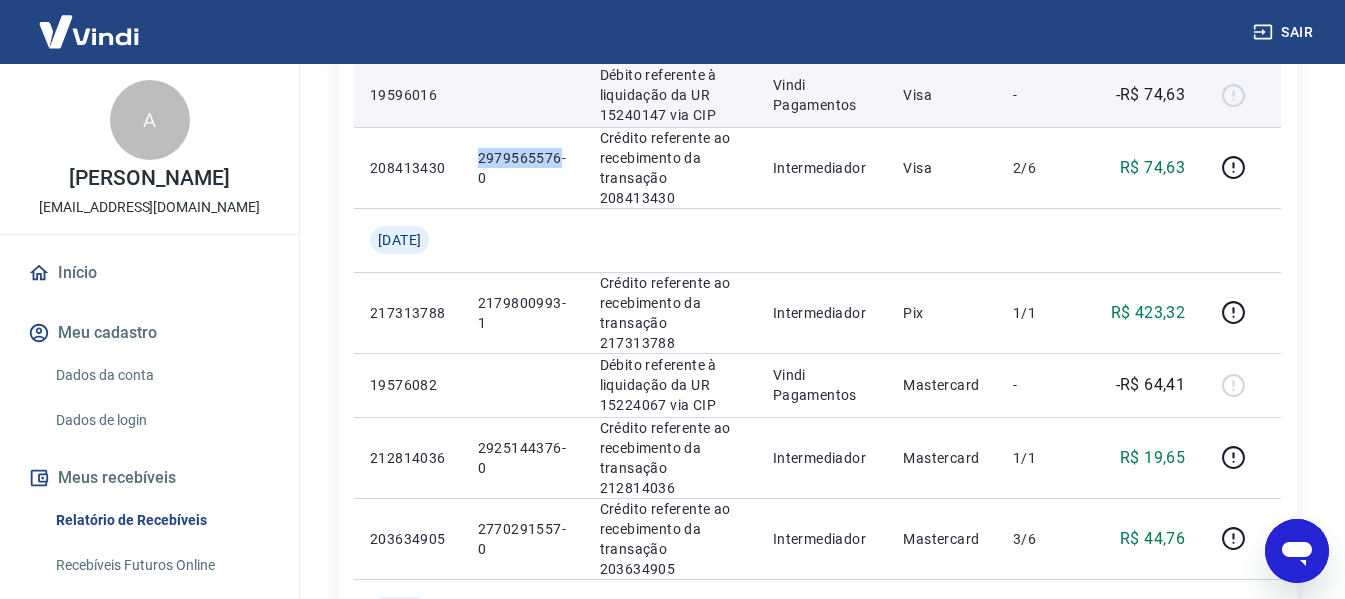scroll, scrollTop: 700, scrollLeft: 0, axis: vertical 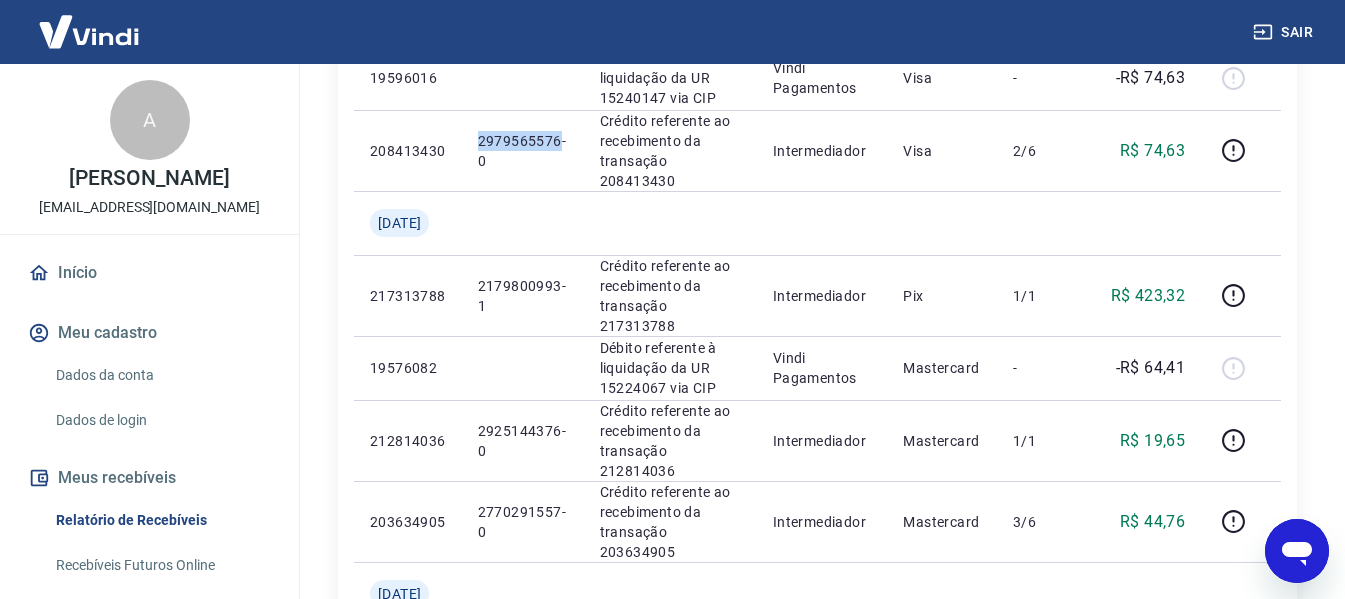 click on "Sair" at bounding box center (1285, 32) 